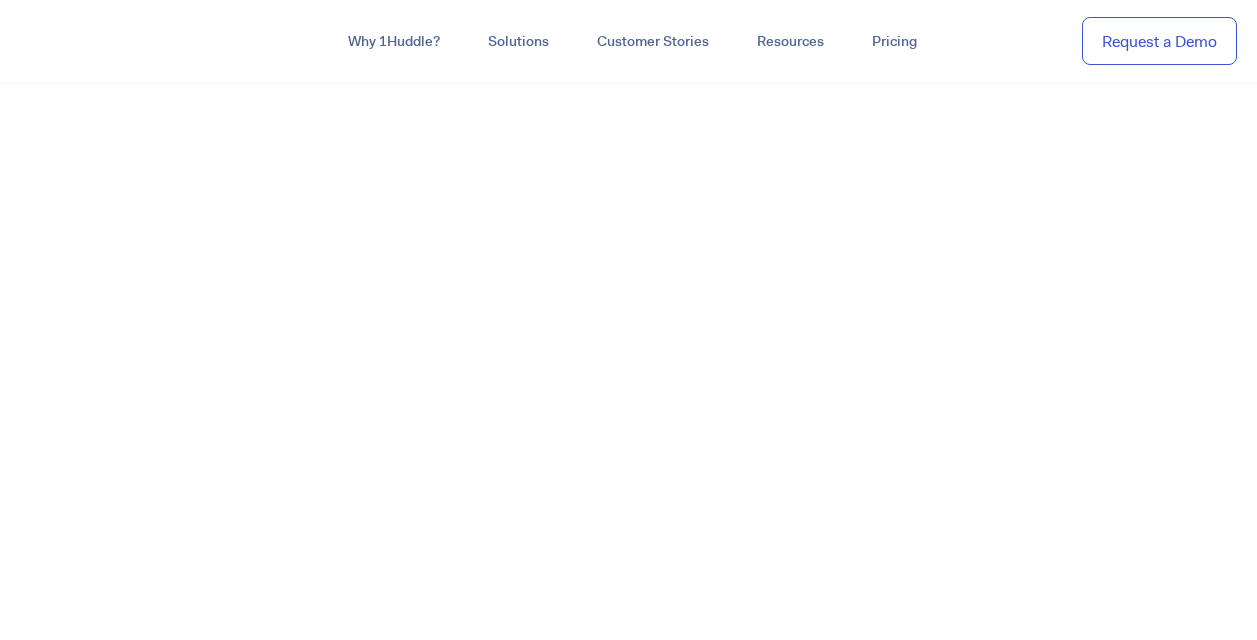 scroll, scrollTop: 0, scrollLeft: 0, axis: both 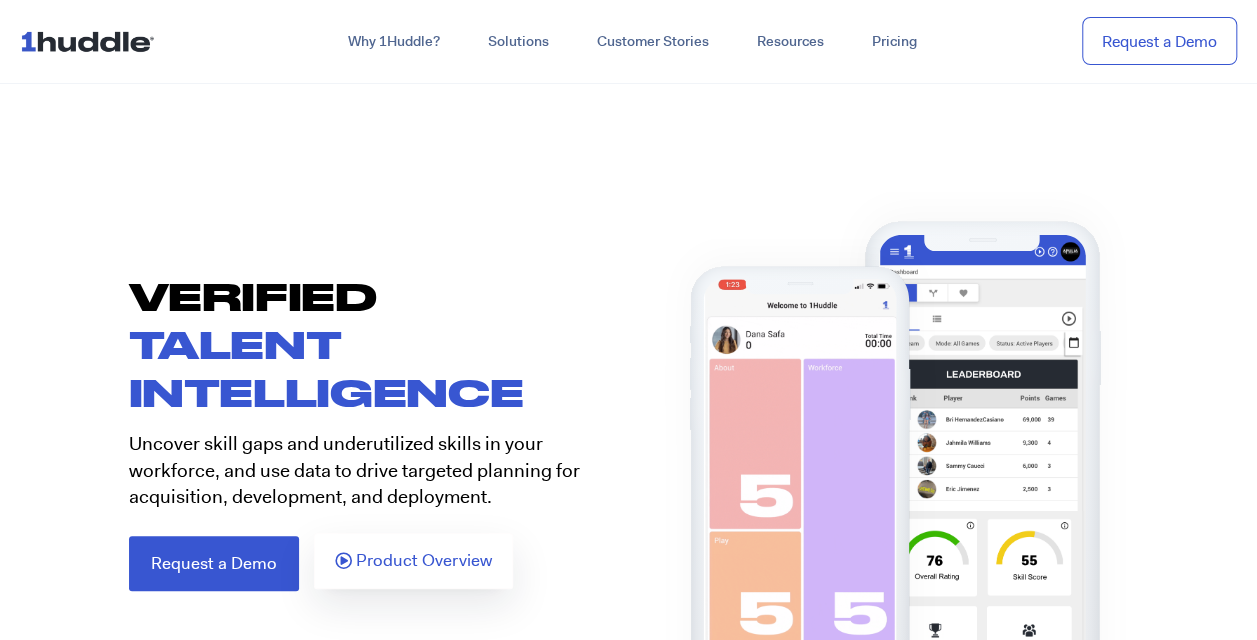 click on "Product Overview" at bounding box center [424, 561] 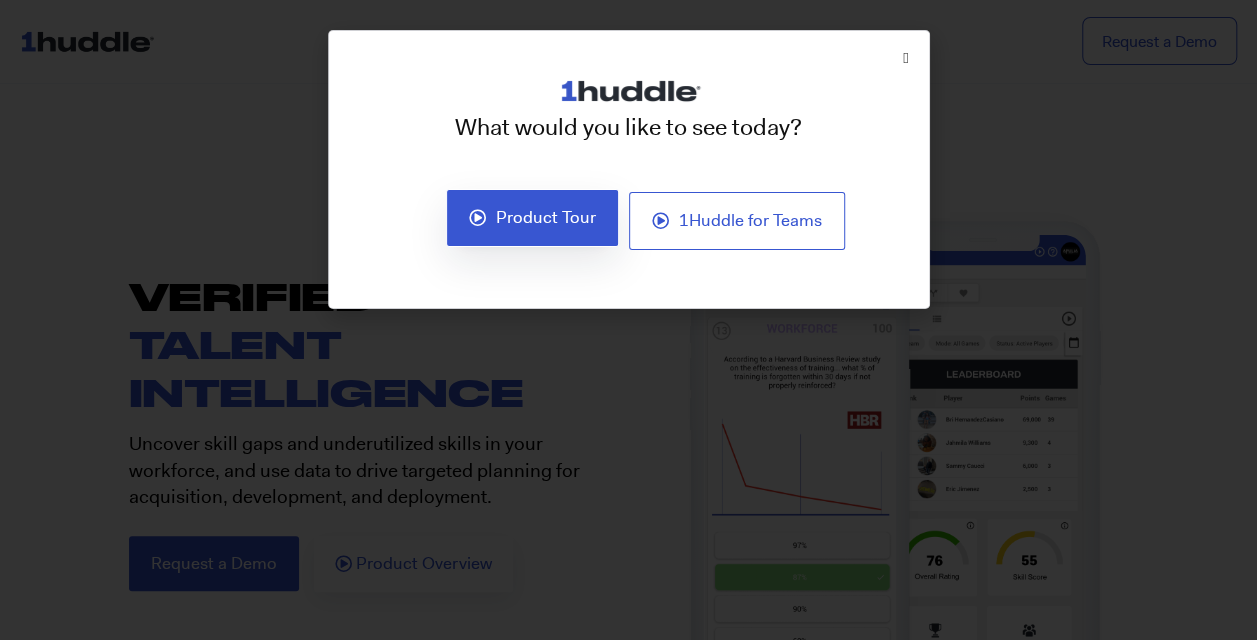 click on "Product Tour" at bounding box center [546, 218] 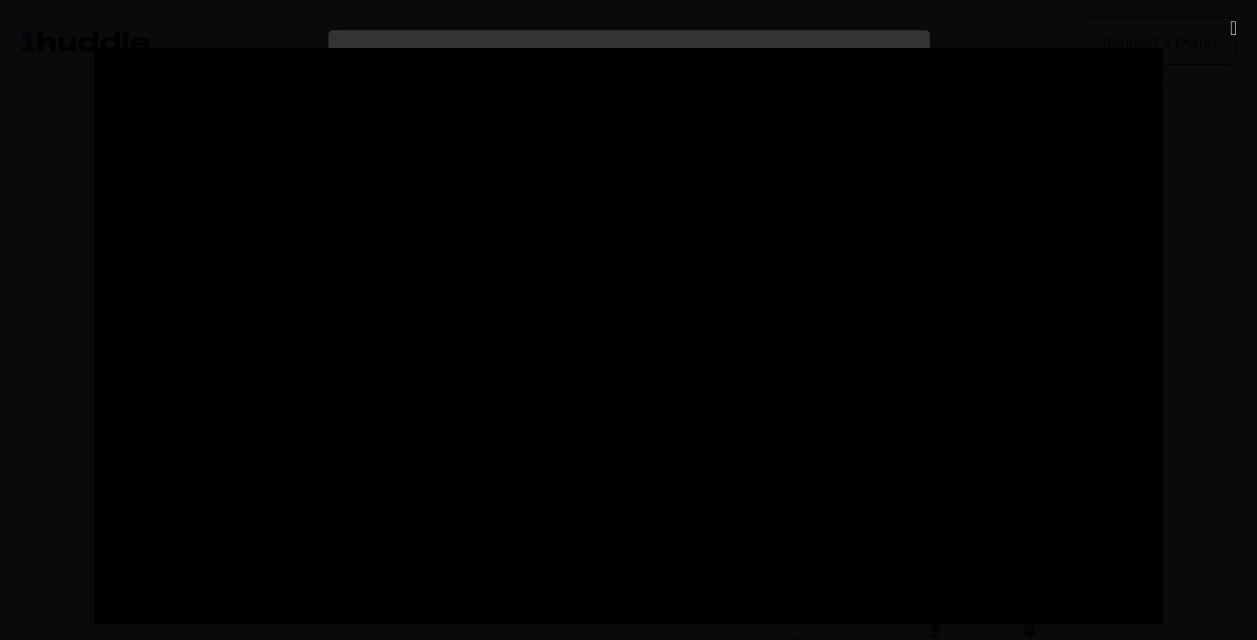 click on "Product Tour" at bounding box center [532, 218] 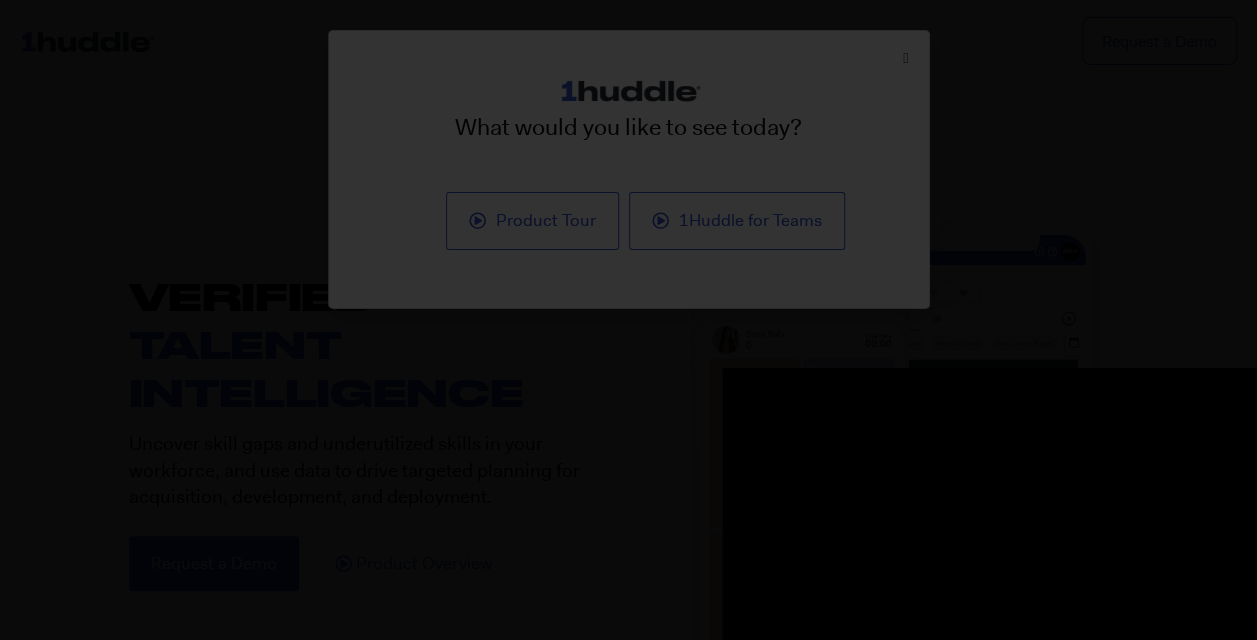 click at bounding box center [628, 320] 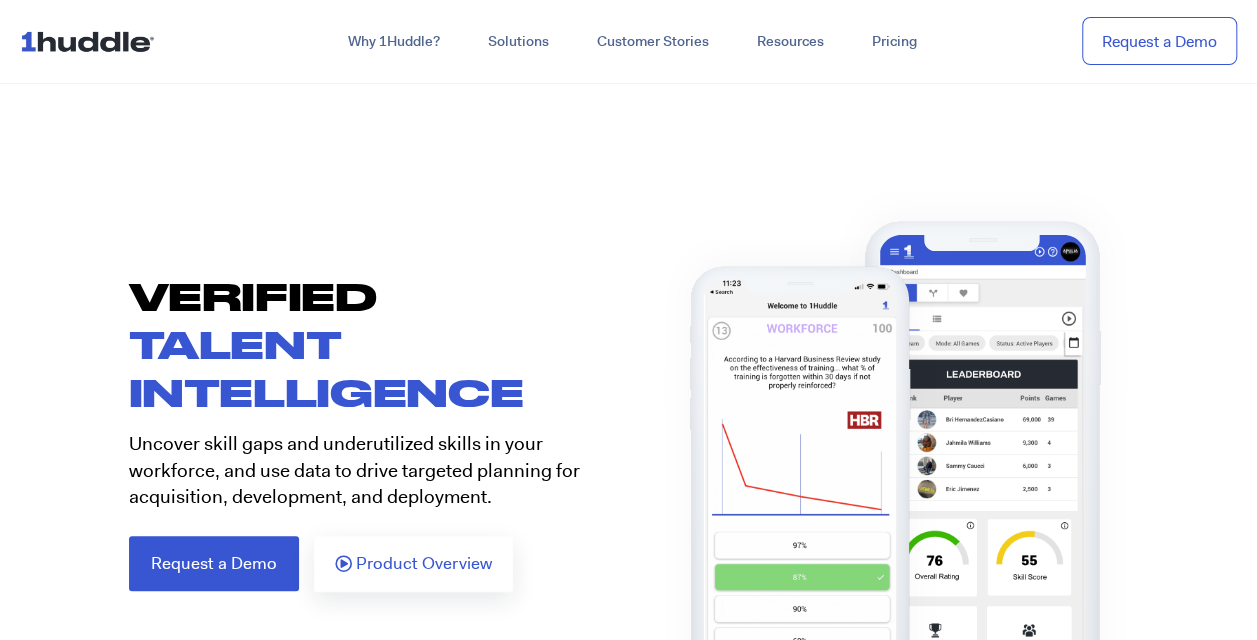 click on "VERIFIED  TALENT INTELLIGENCE
Uncover skill gaps and underutilized skills in your workforce, and use data to drive targeted planning for acquisition, development, and deployment.
Request a Demo
Product Overview
It Just Works
0
employee satisfaction score
0" at bounding box center [628, 3842] 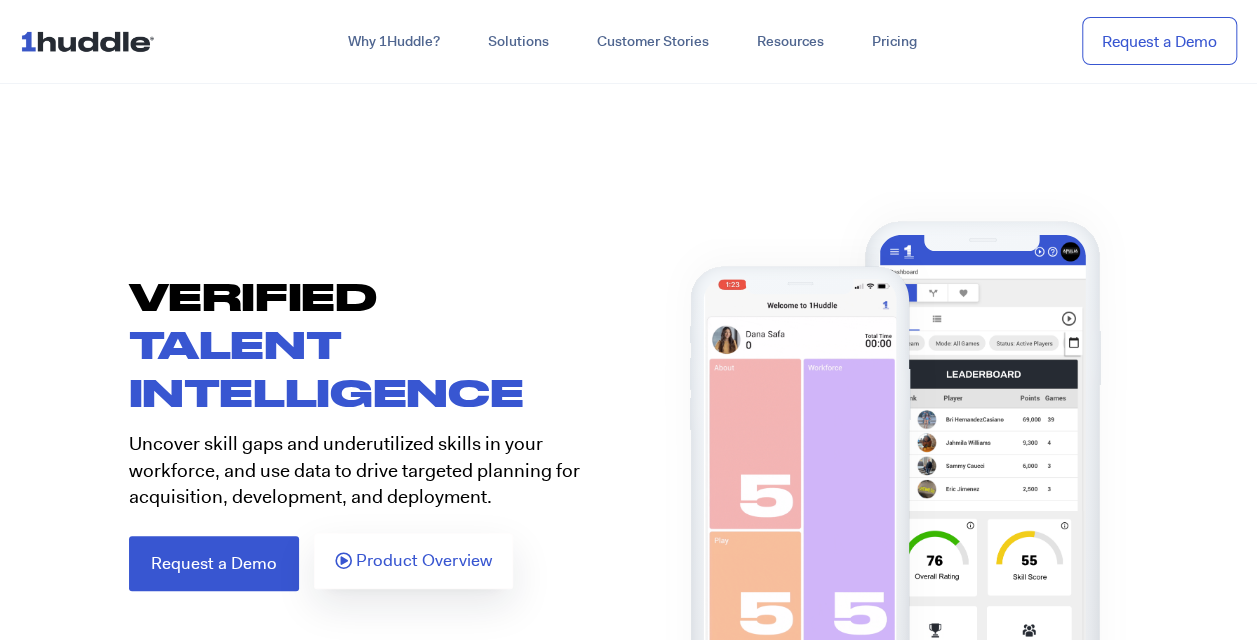 click on "Product Overview" at bounding box center [424, 561] 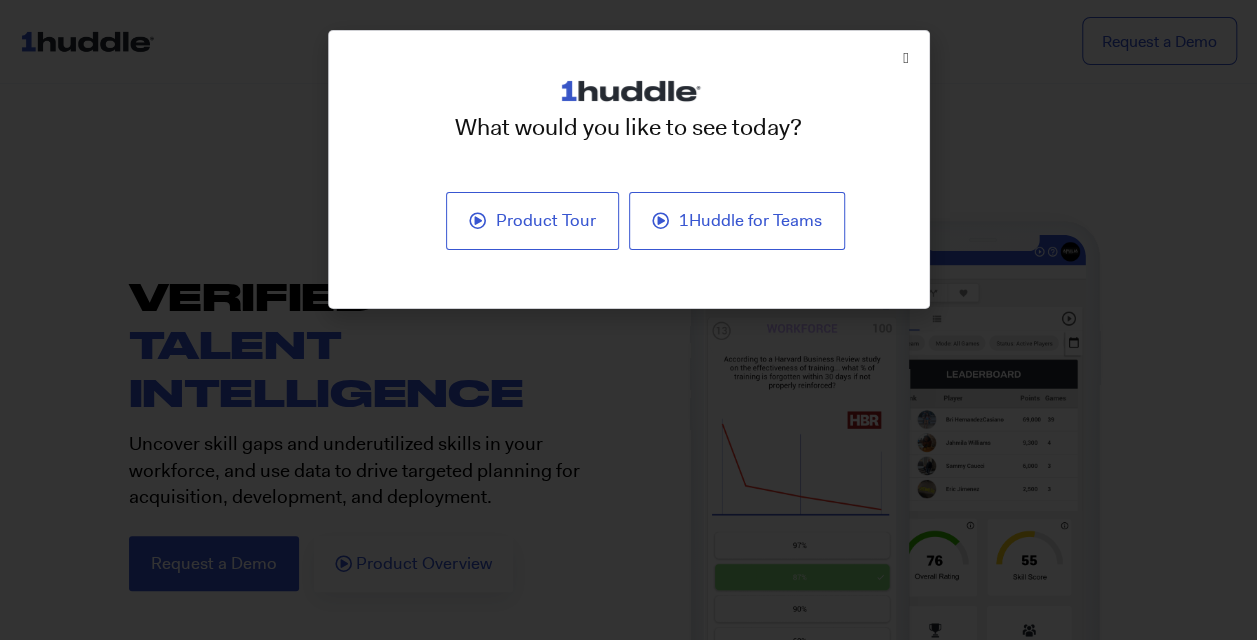 click on "What would you like to see today?
Product Tour
1Huddle for Teams" at bounding box center (628, 320) 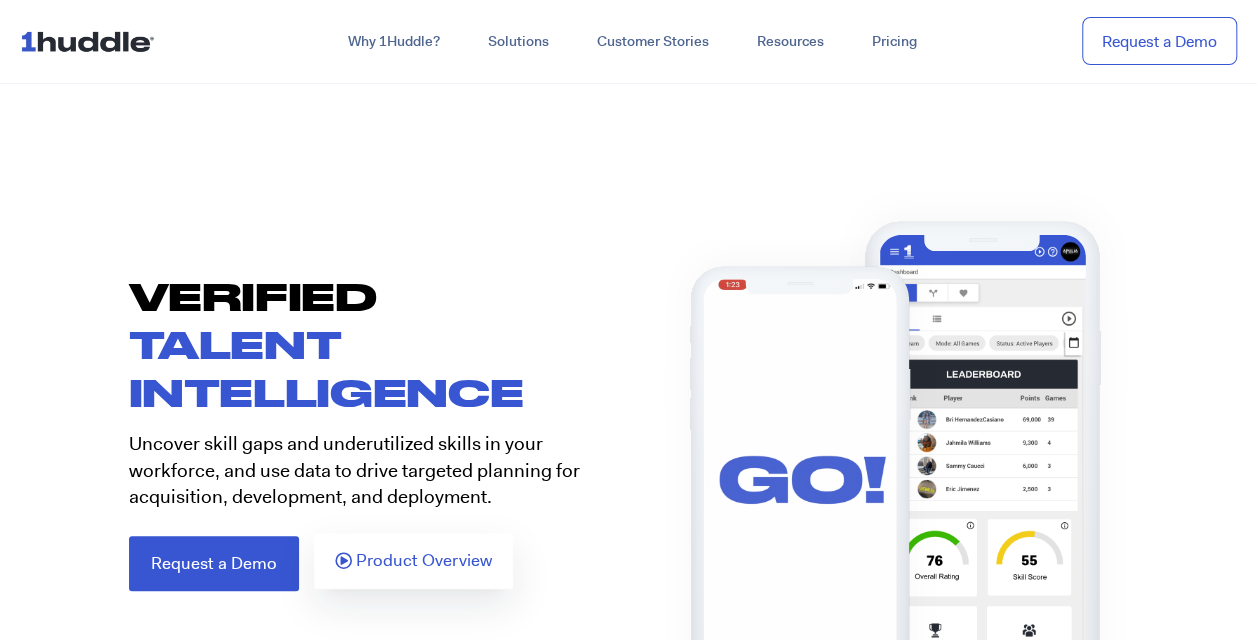 click on "Product Overview" at bounding box center (424, 561) 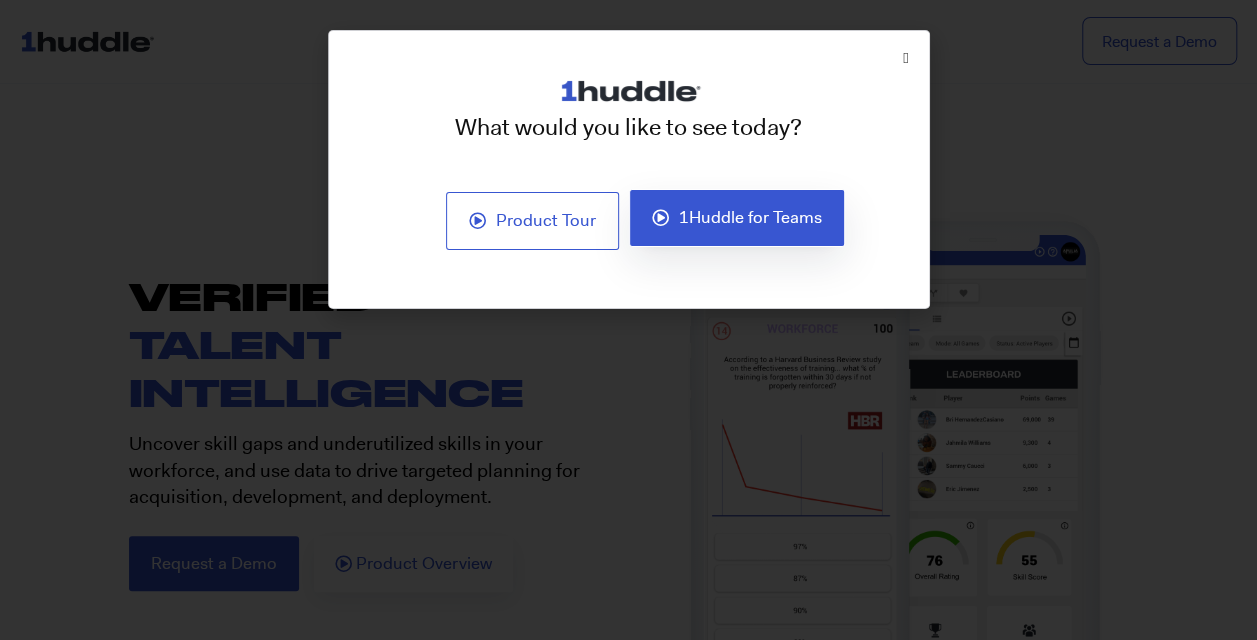 click on "1Huddle for Teams" at bounding box center (750, 218) 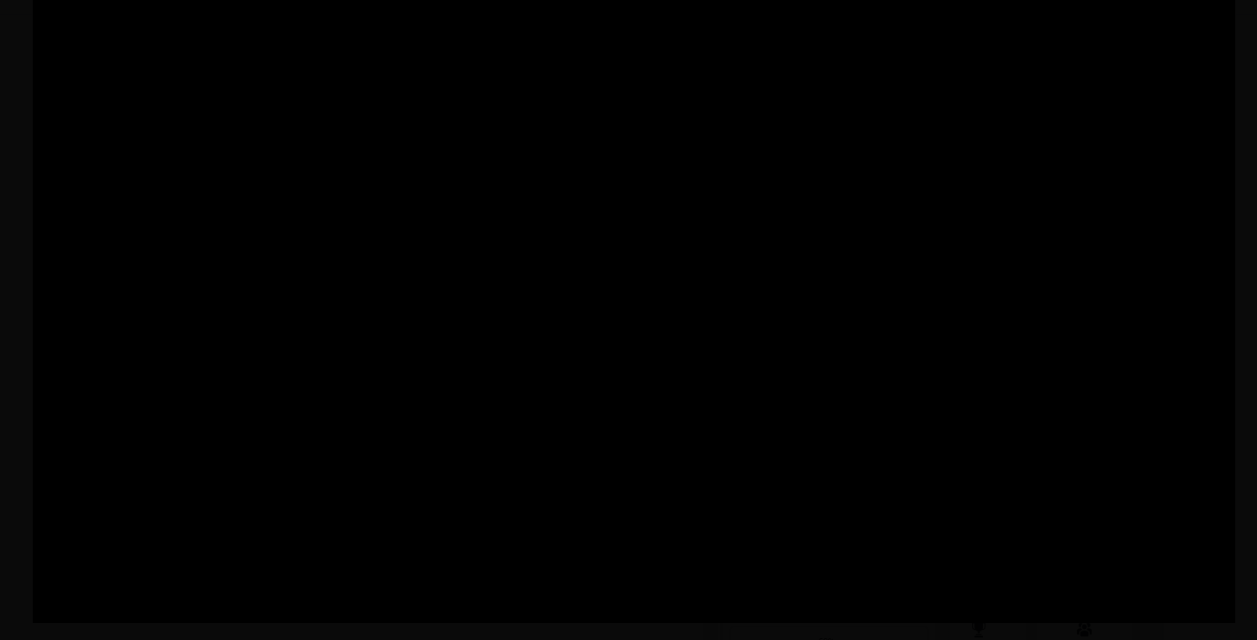 scroll, scrollTop: 0, scrollLeft: 0, axis: both 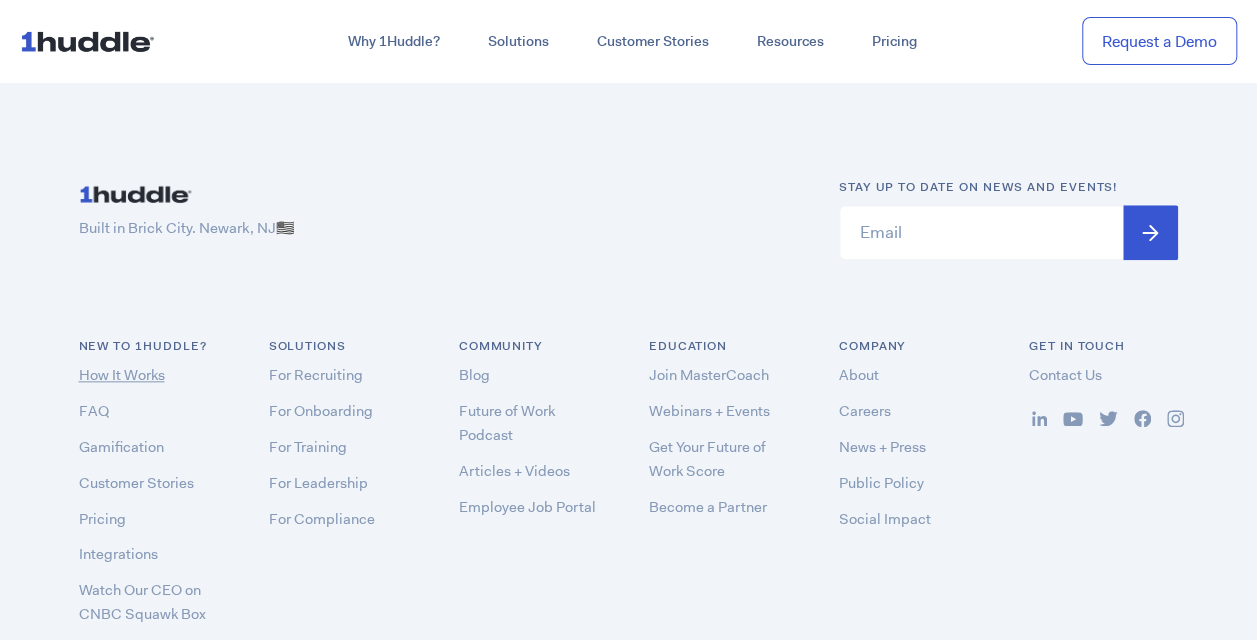 click on "How It Works" at bounding box center (122, 375) 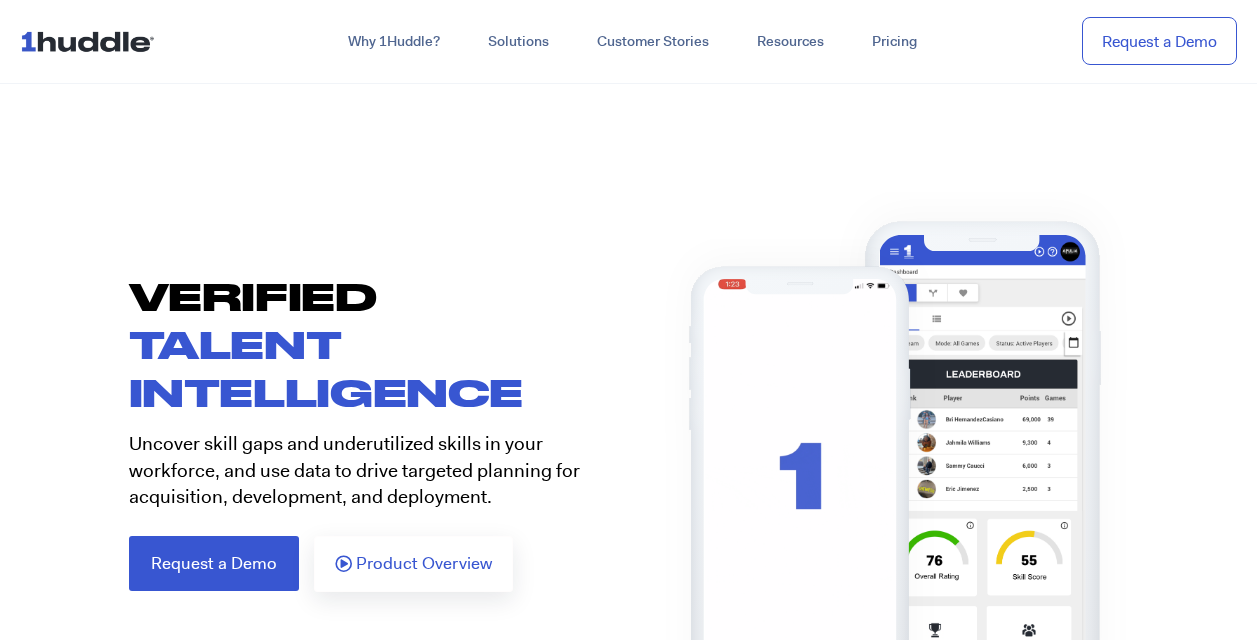 scroll, scrollTop: 0, scrollLeft: 0, axis: both 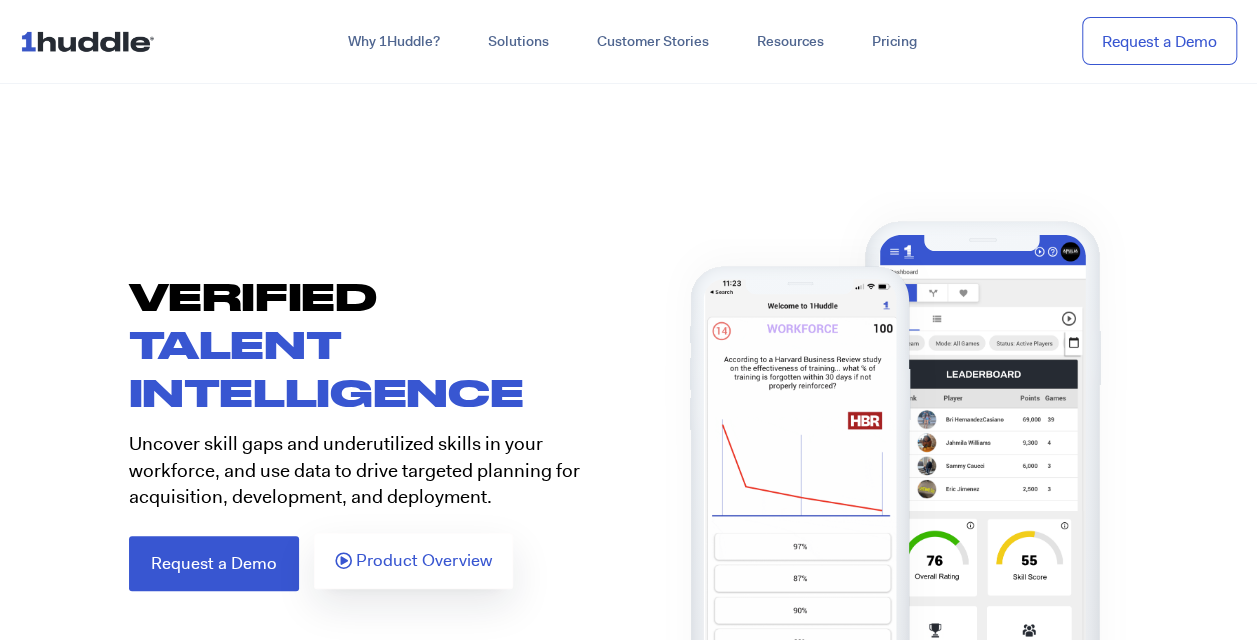 click on "Product Overview" at bounding box center [424, 561] 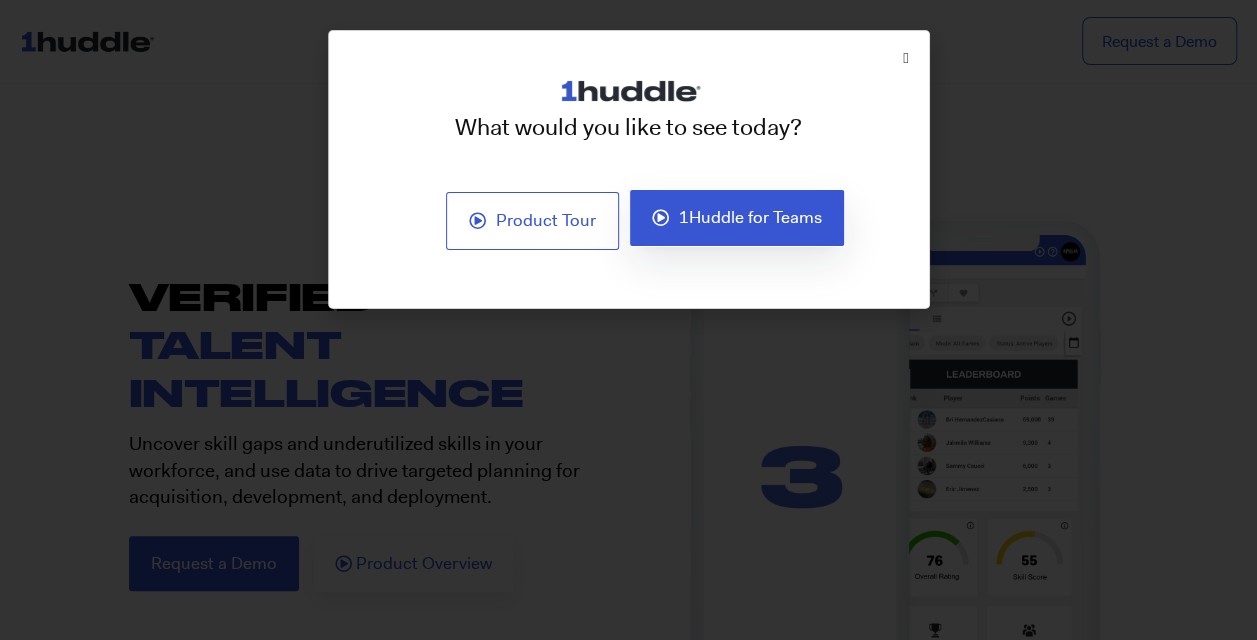 click on "1Huddle for Teams" at bounding box center [750, 218] 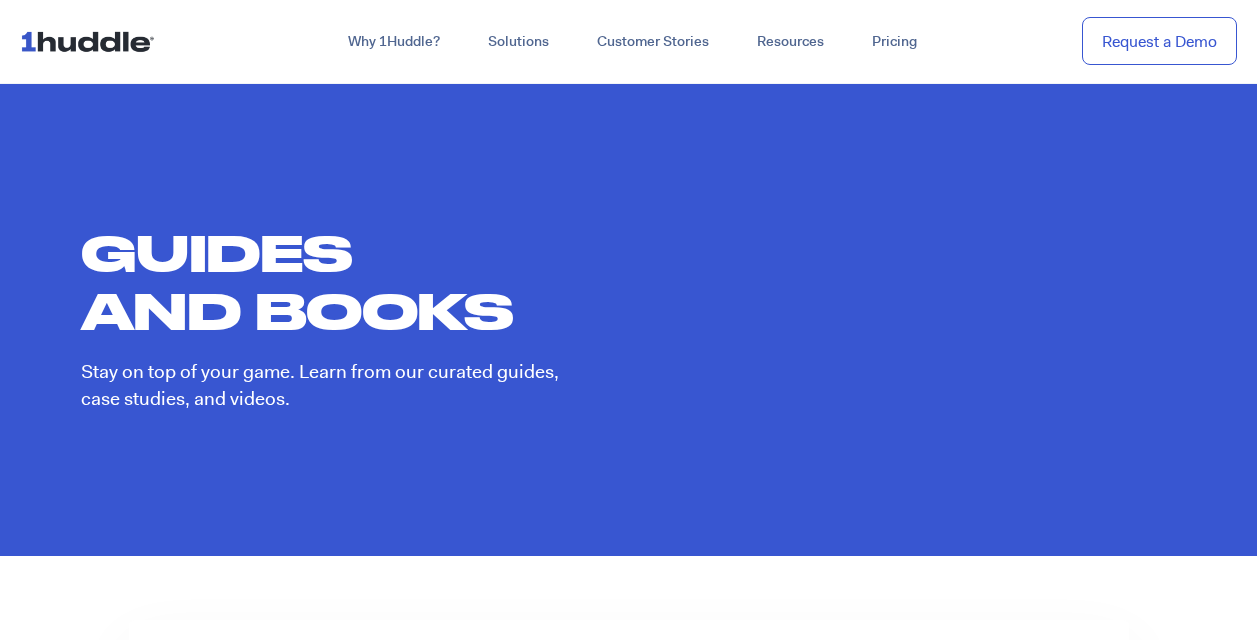 scroll, scrollTop: 4662, scrollLeft: 0, axis: vertical 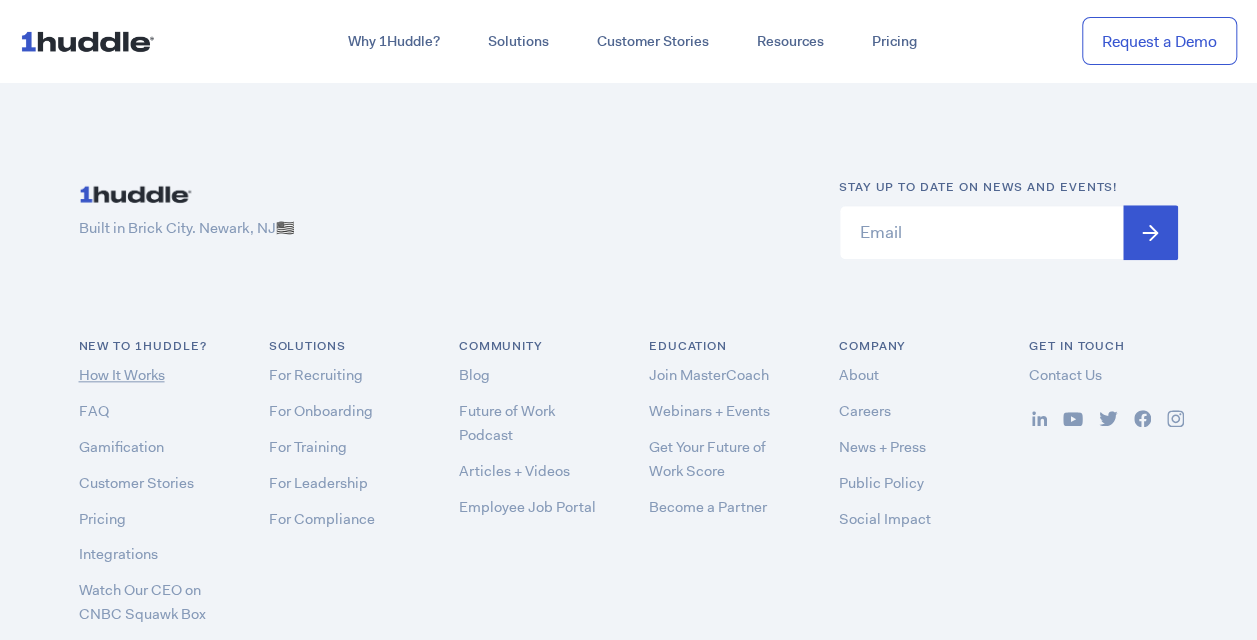 click on "How It Works" at bounding box center (122, 375) 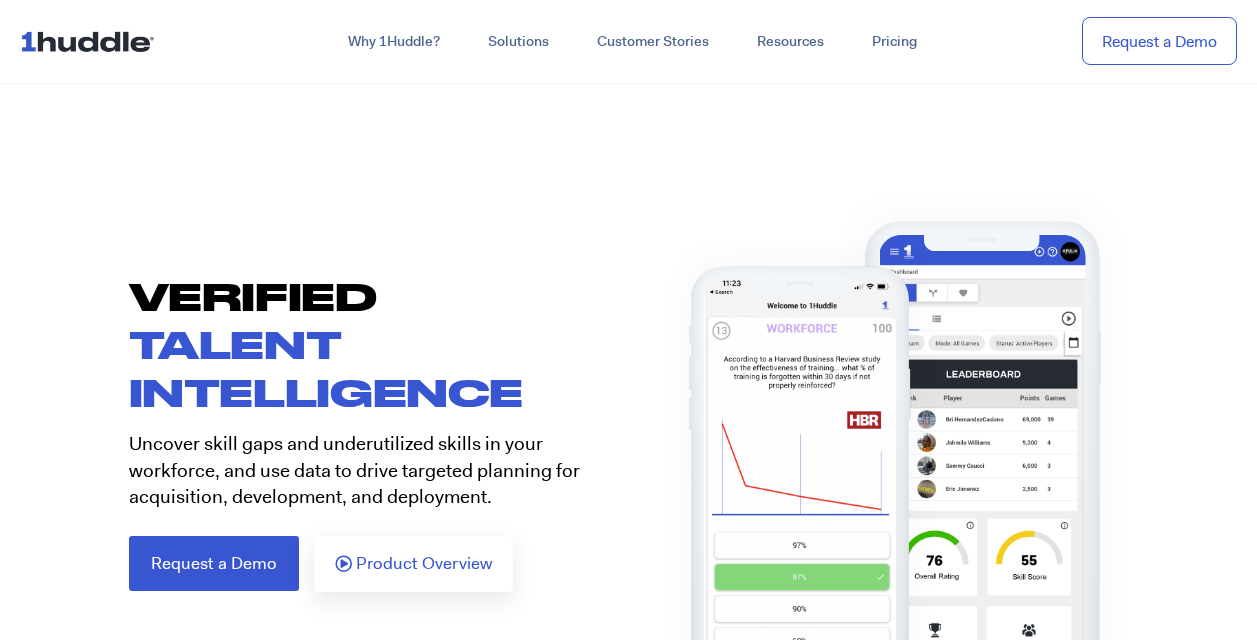 scroll, scrollTop: 0, scrollLeft: 0, axis: both 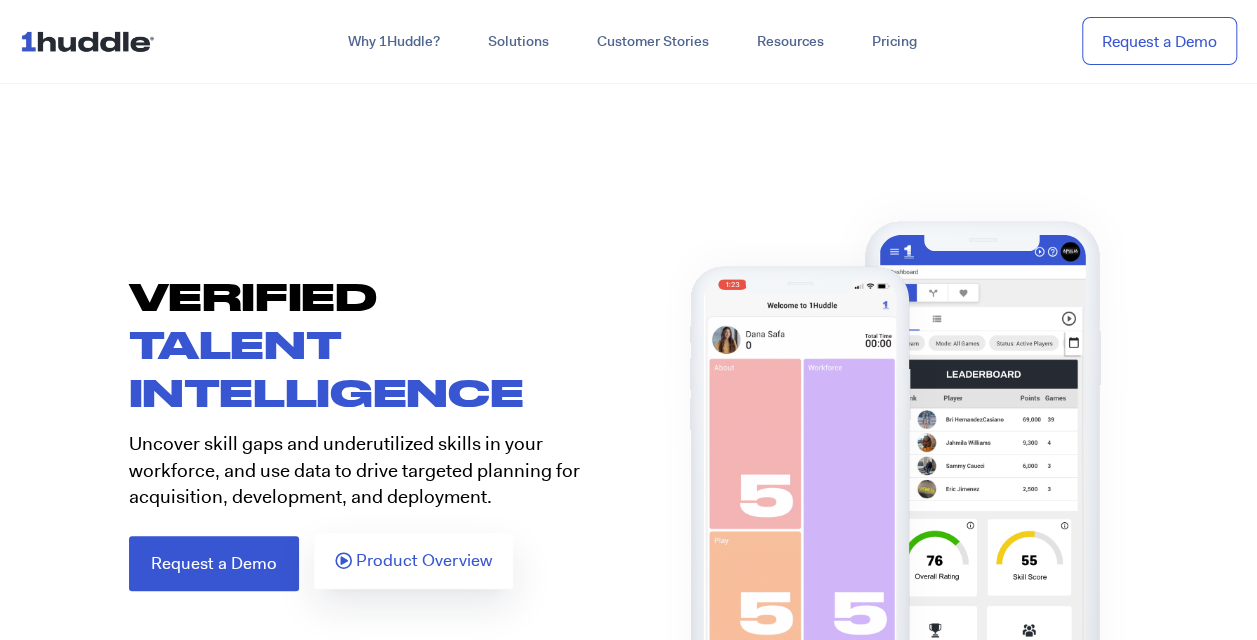 click on "Product Overview" at bounding box center (413, 561) 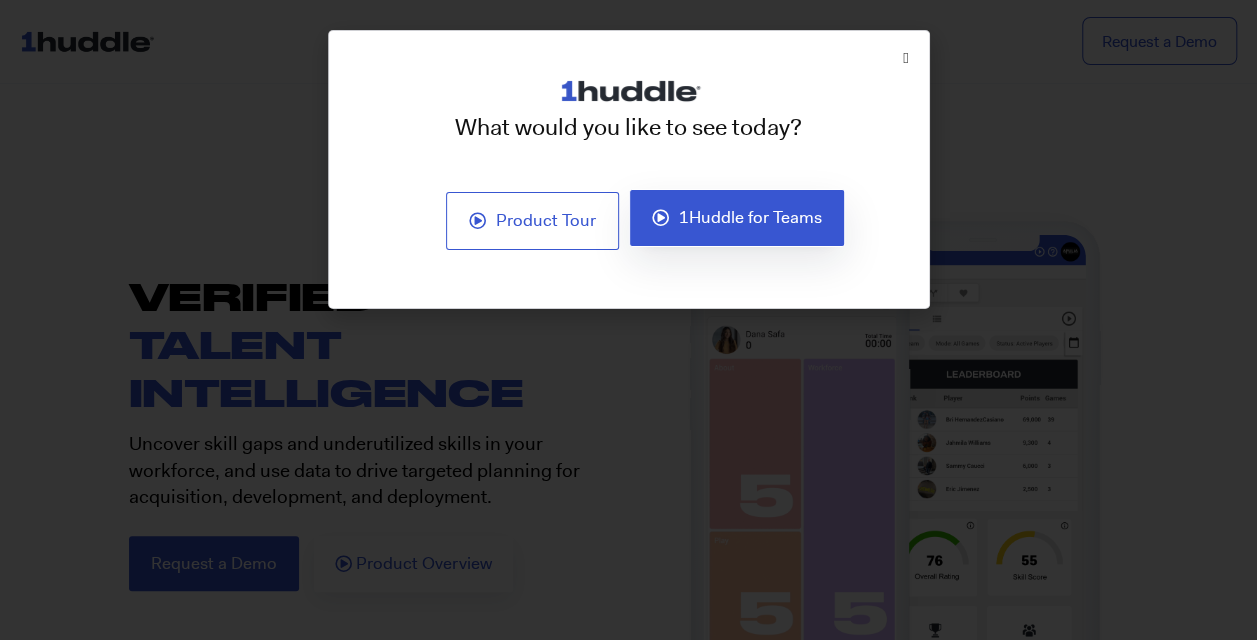 click on "1Huddle for Teams" at bounding box center (750, 218) 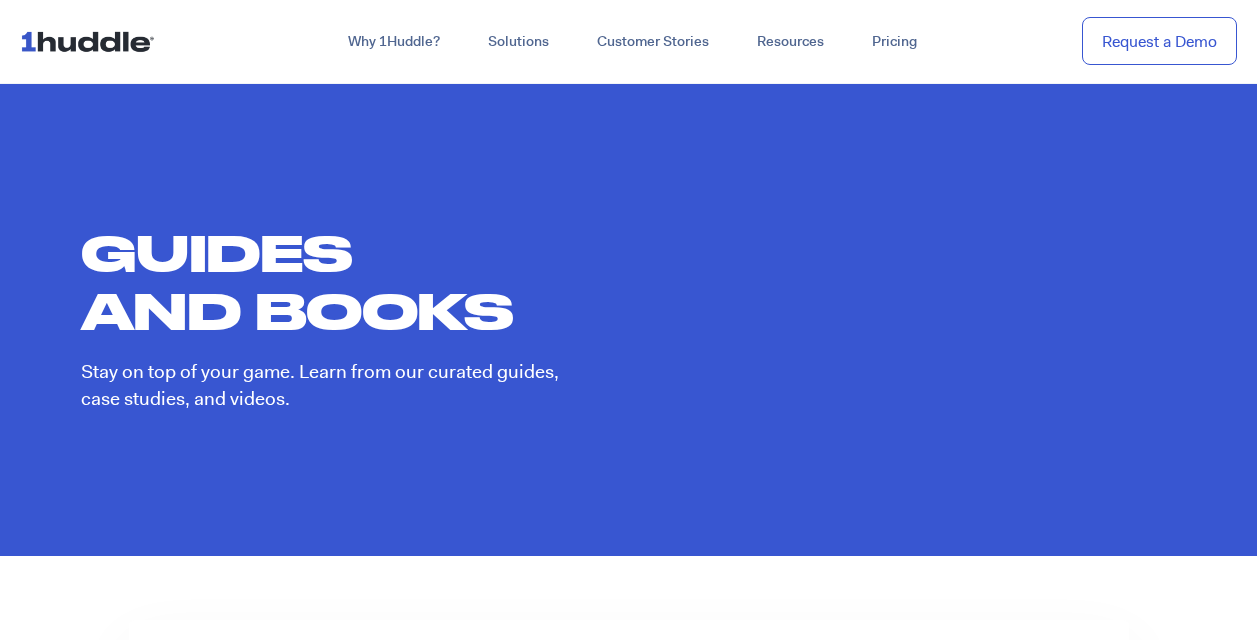 scroll, scrollTop: 4662, scrollLeft: 0, axis: vertical 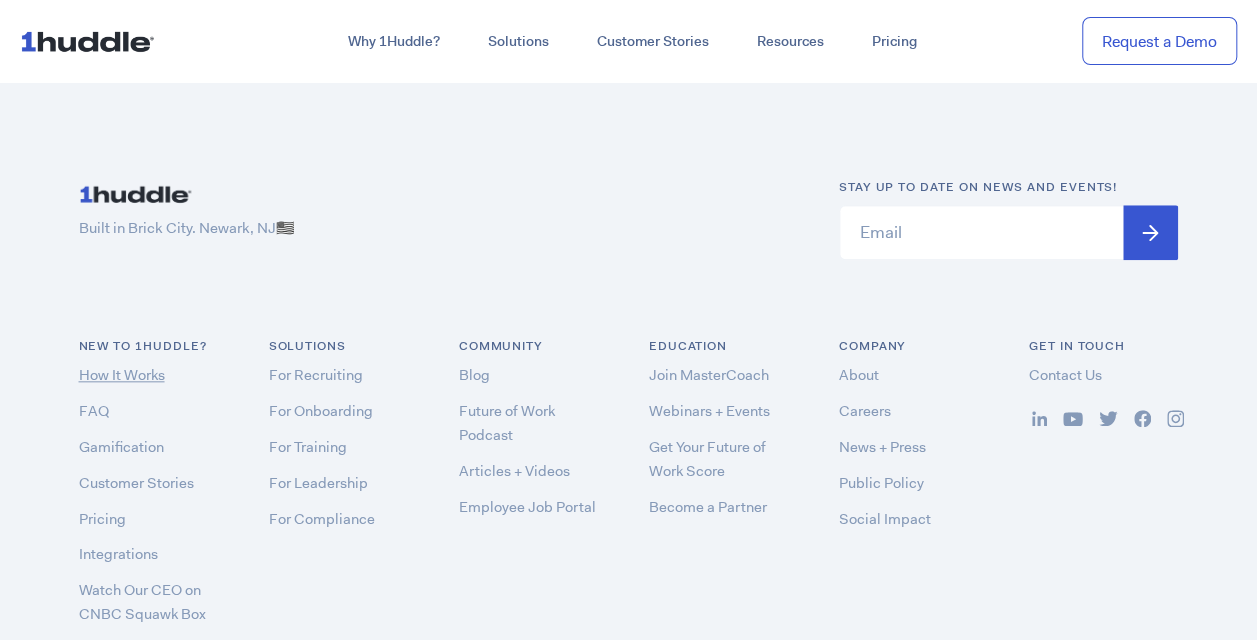 click on "How It Works" at bounding box center (122, 375) 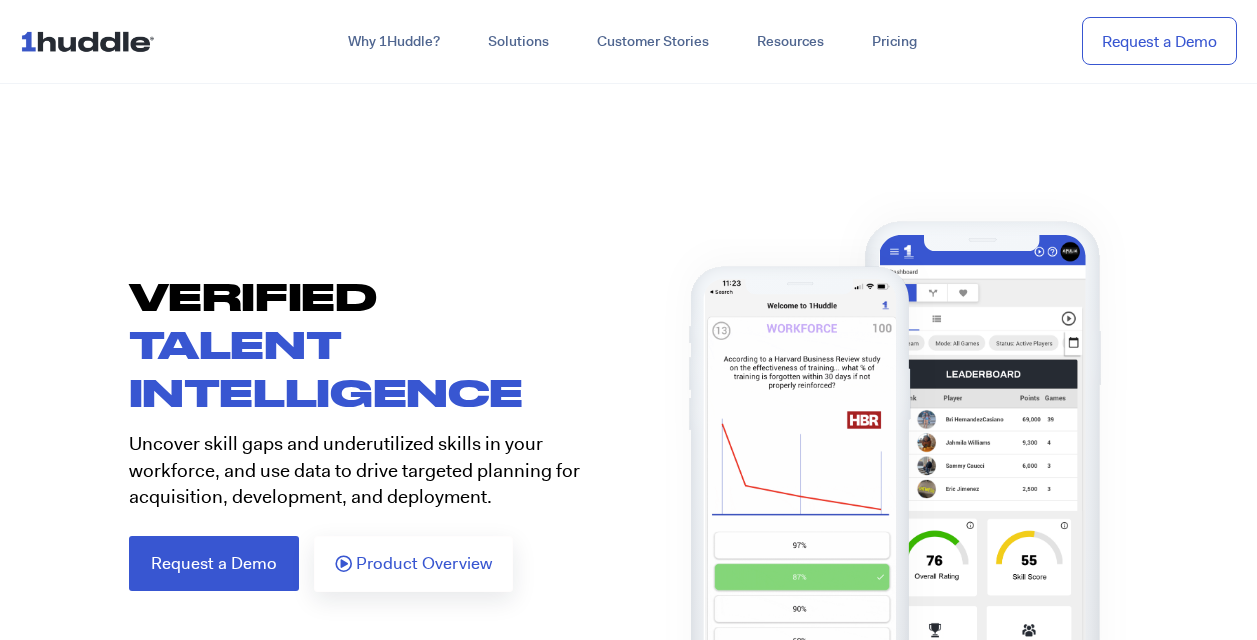 scroll, scrollTop: 0, scrollLeft: 0, axis: both 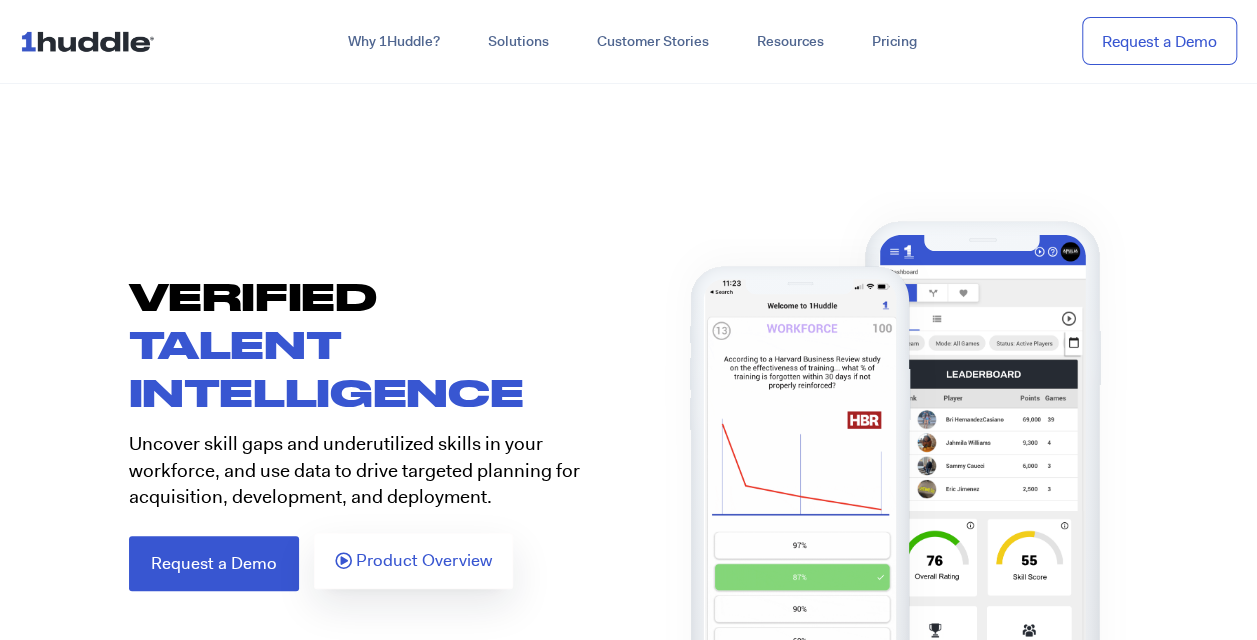 click on "Product Overview" at bounding box center [424, 561] 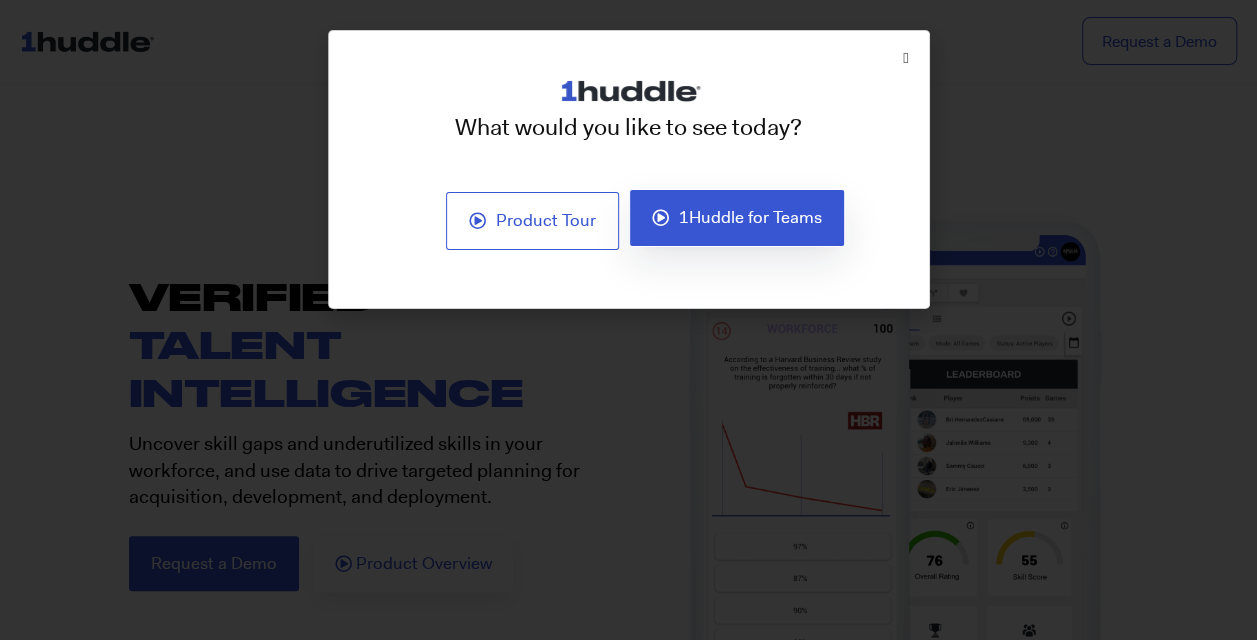 click on "1Huddle for Teams" at bounding box center [750, 218] 